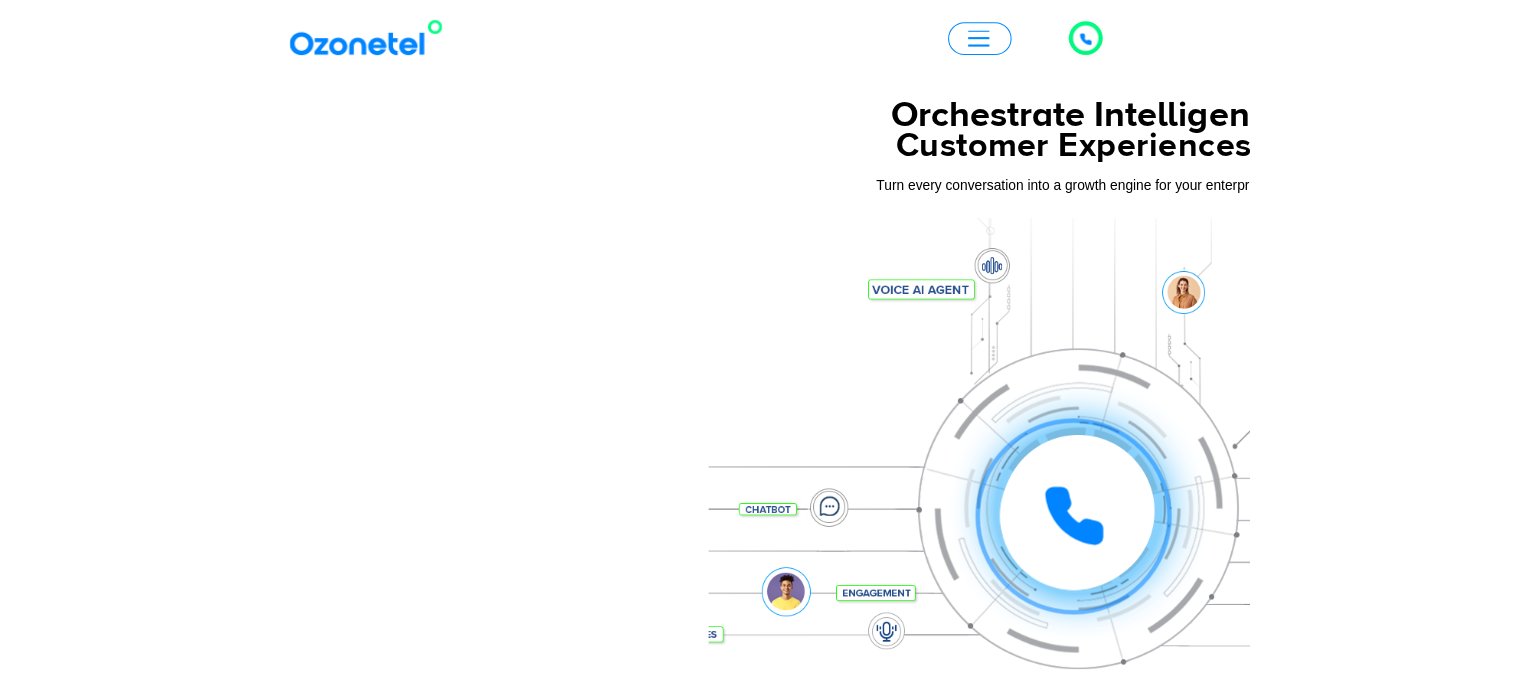 scroll, scrollTop: 0, scrollLeft: 0, axis: both 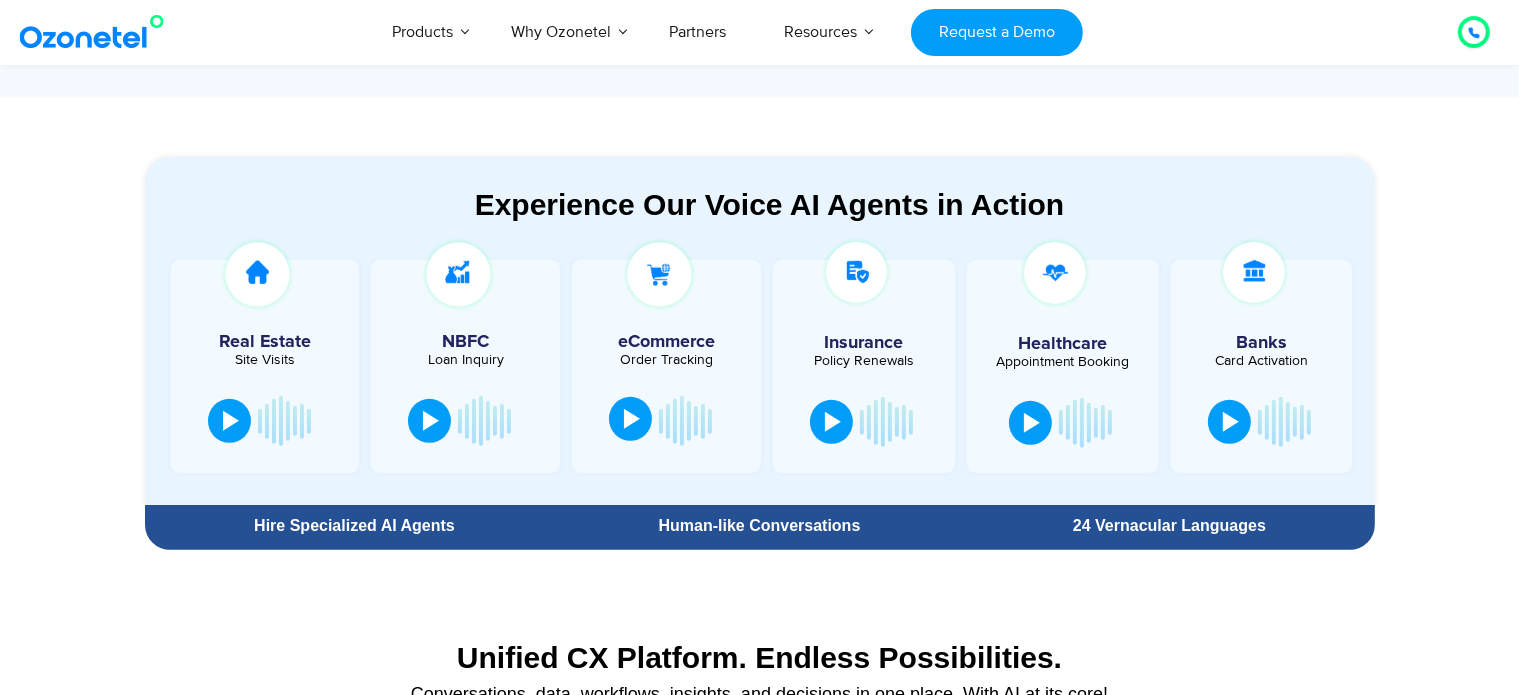 click at bounding box center [632, 419] 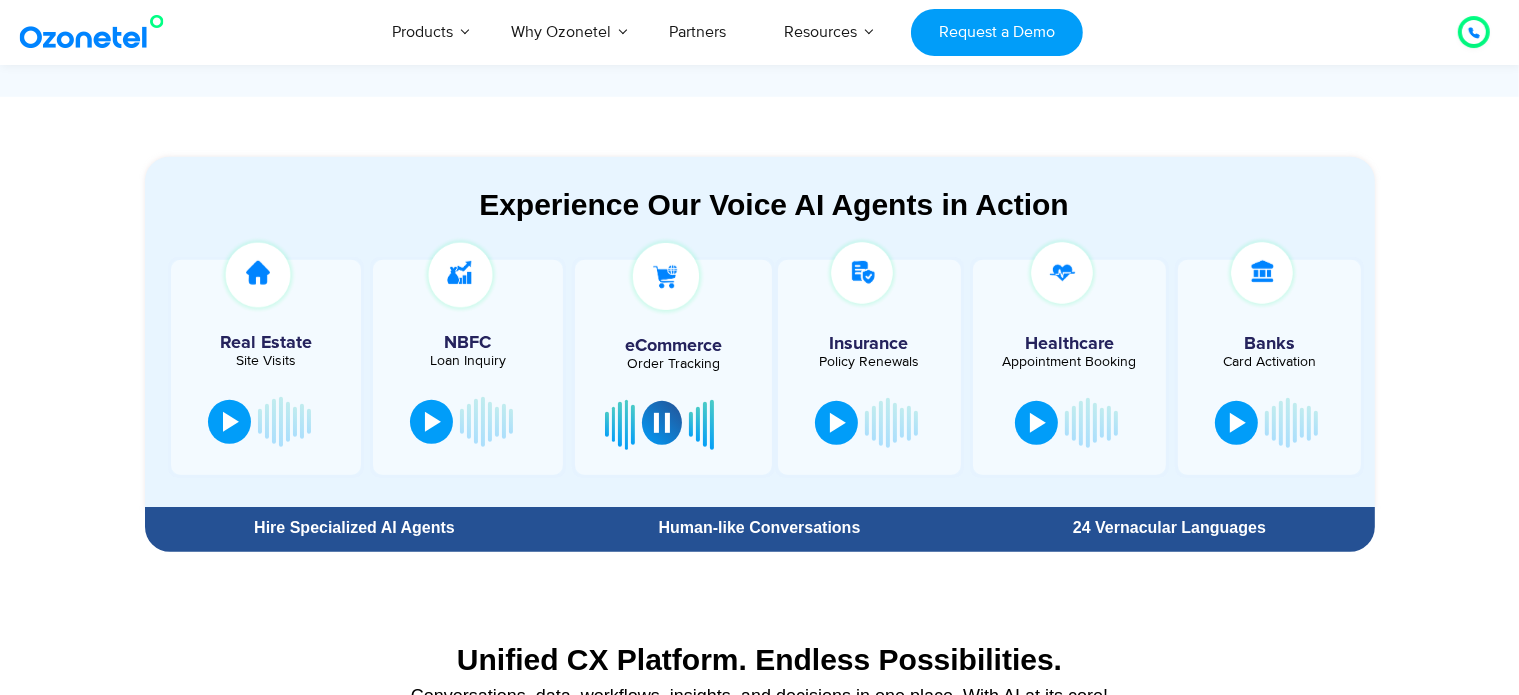 click at bounding box center [662, 423] 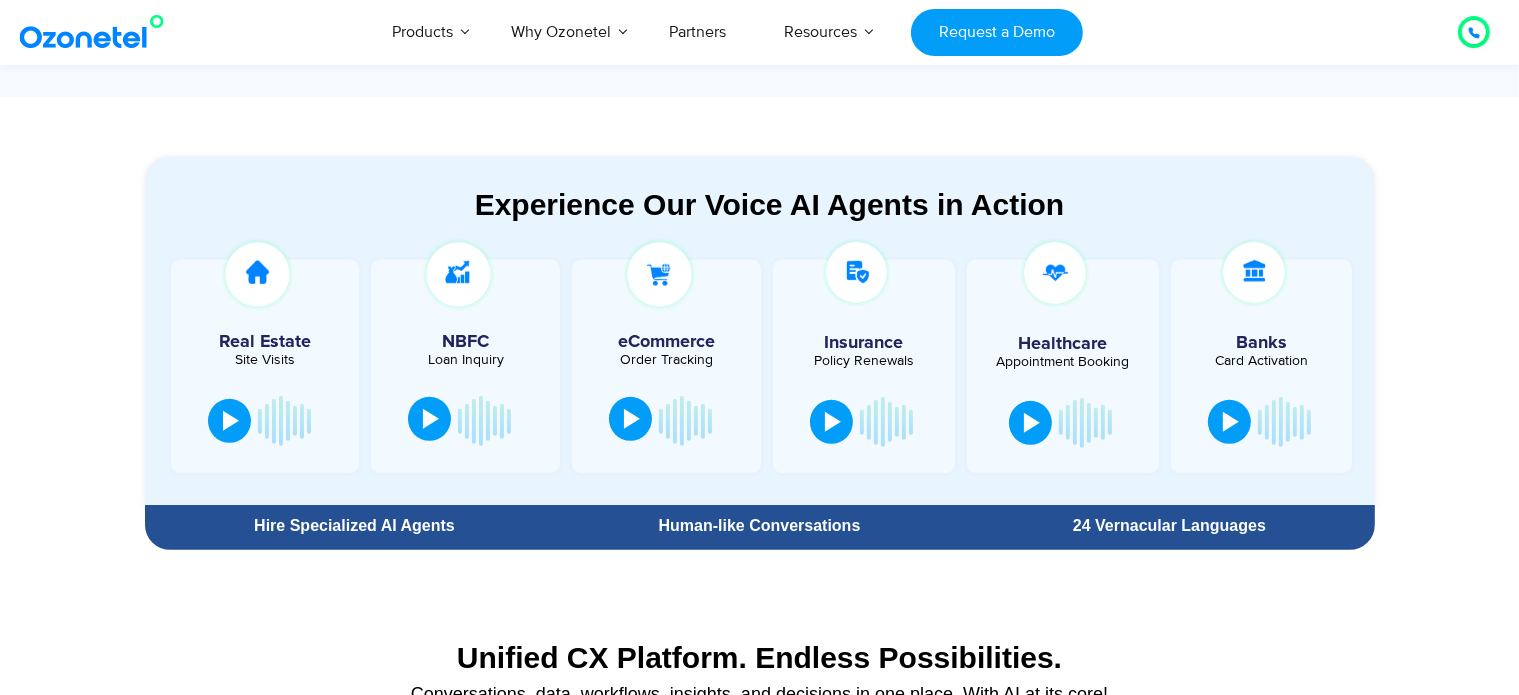 click at bounding box center (429, 419) 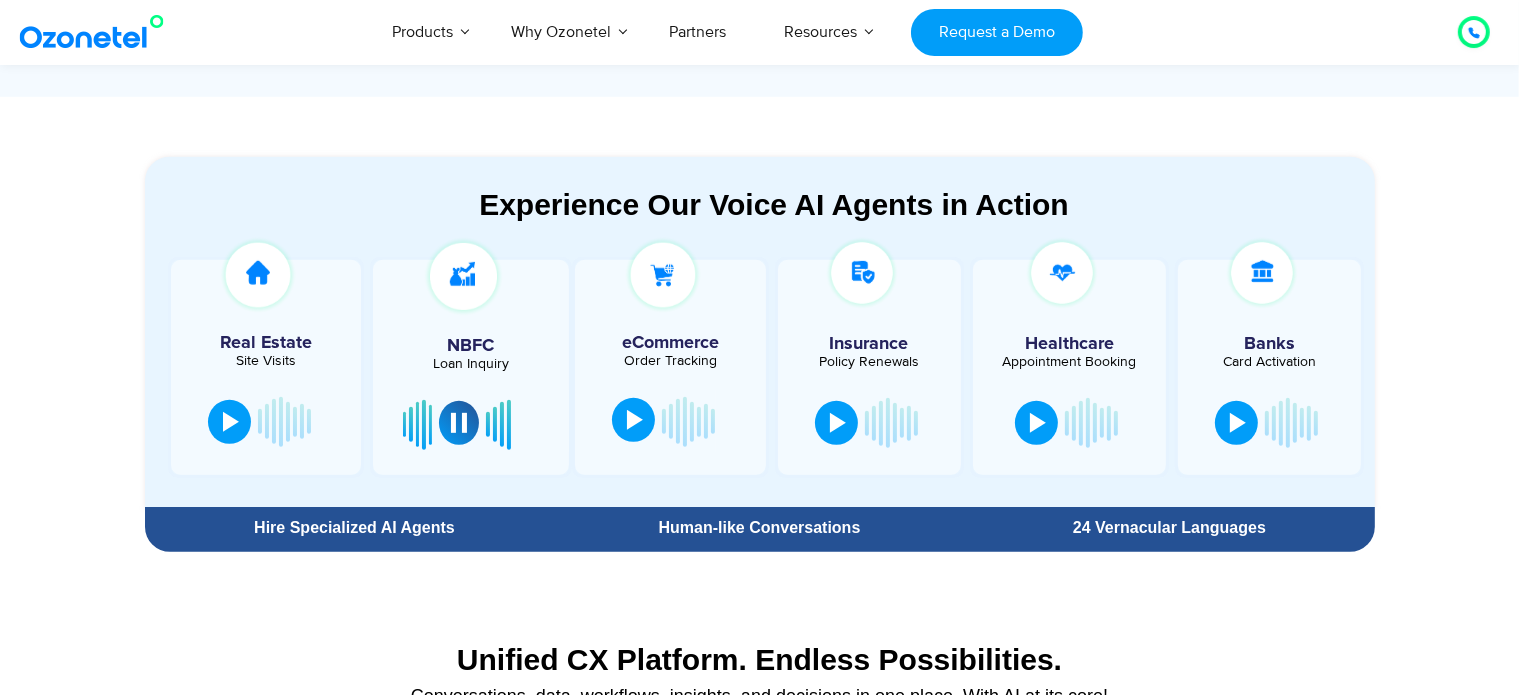 click at bounding box center [459, 423] 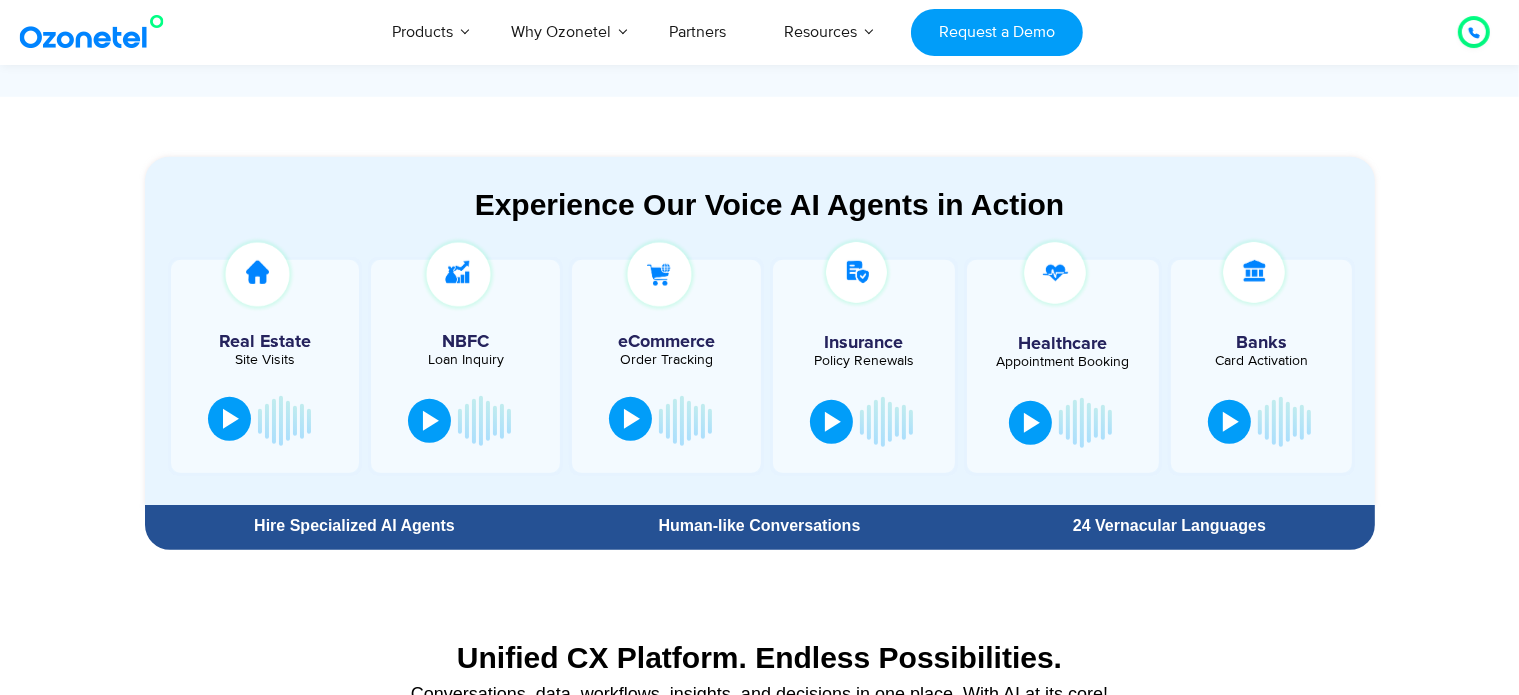 click at bounding box center [231, 419] 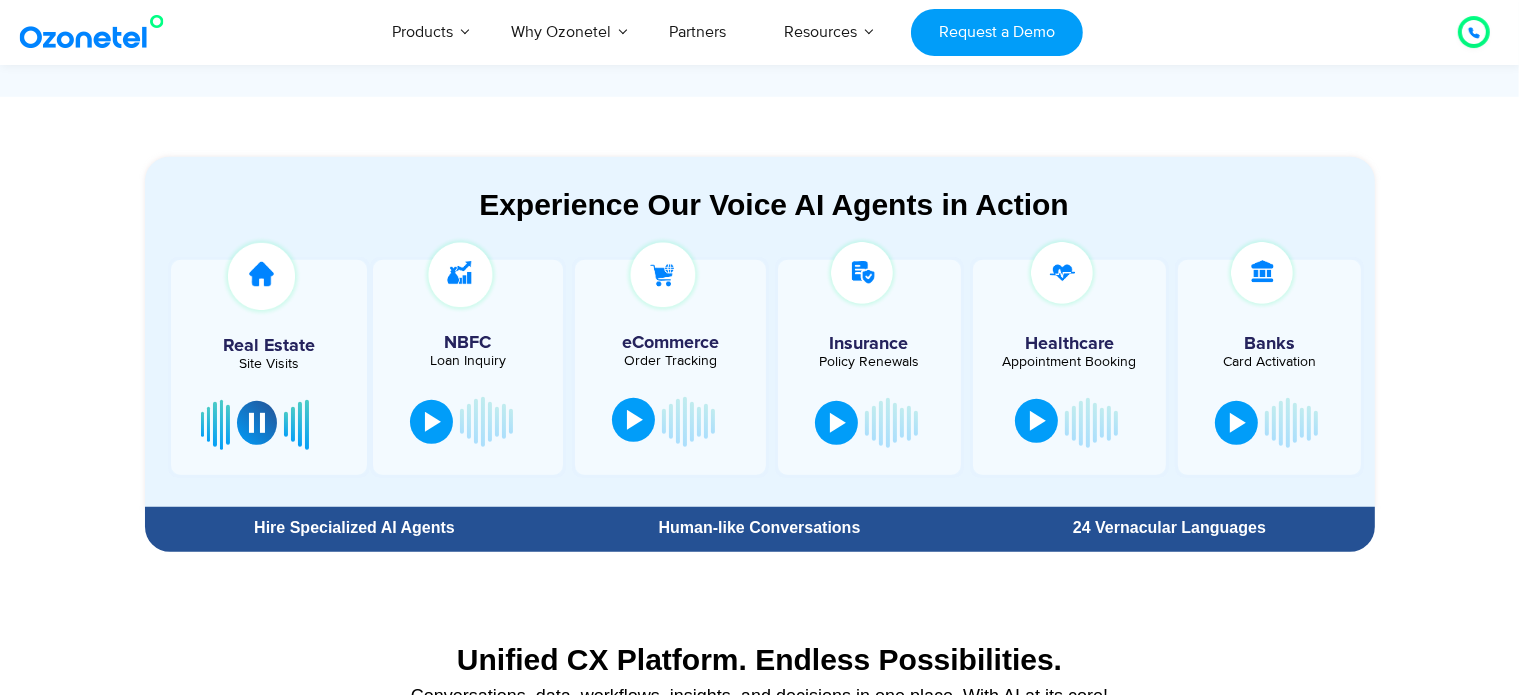 click at bounding box center [1038, 421] 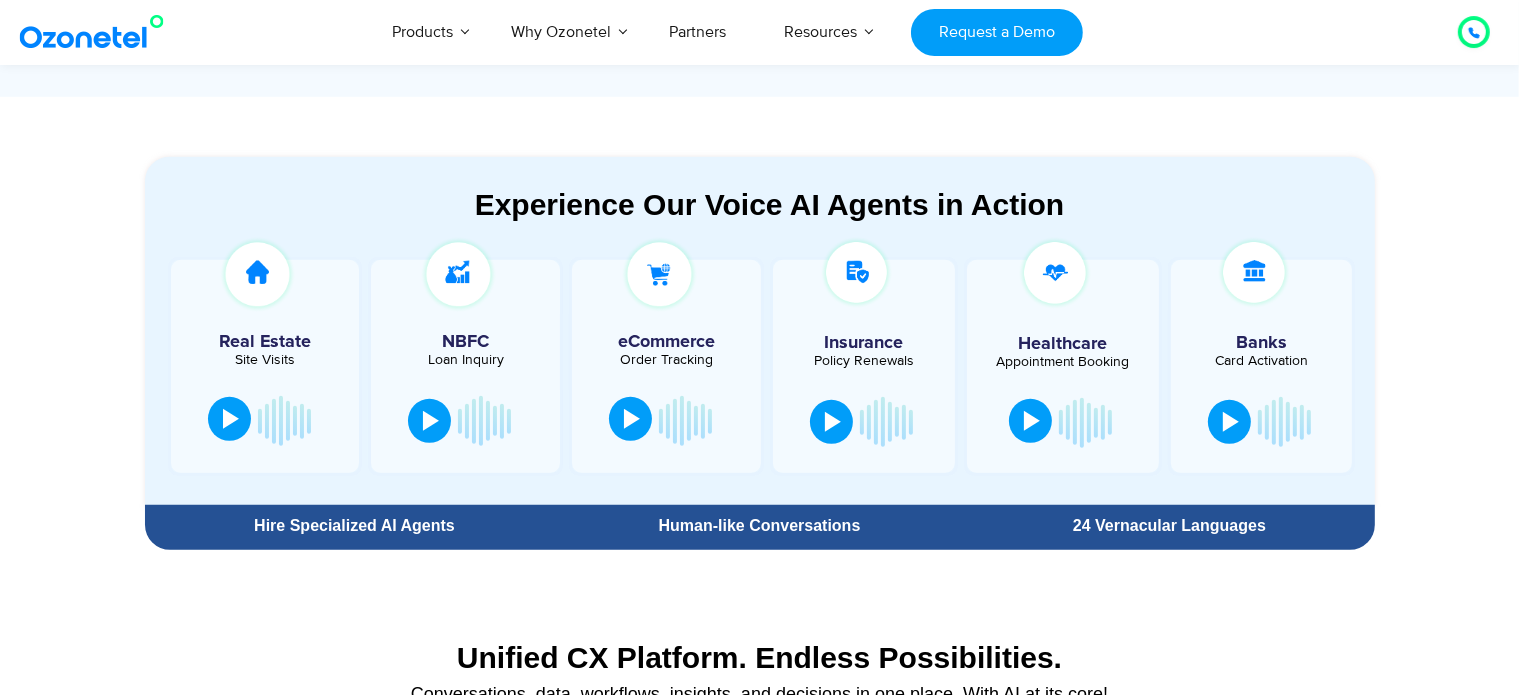 click at bounding box center (1032, 421) 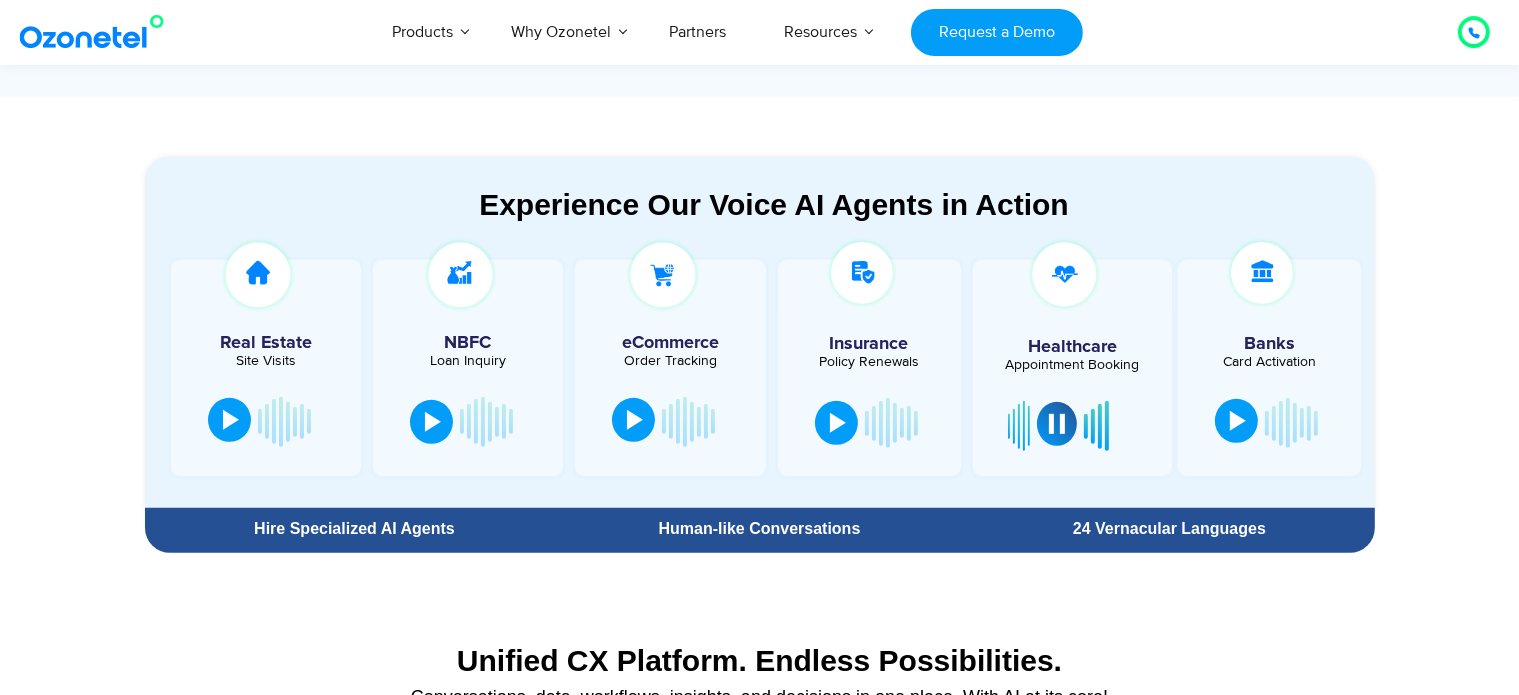 click at bounding box center (1236, 421) 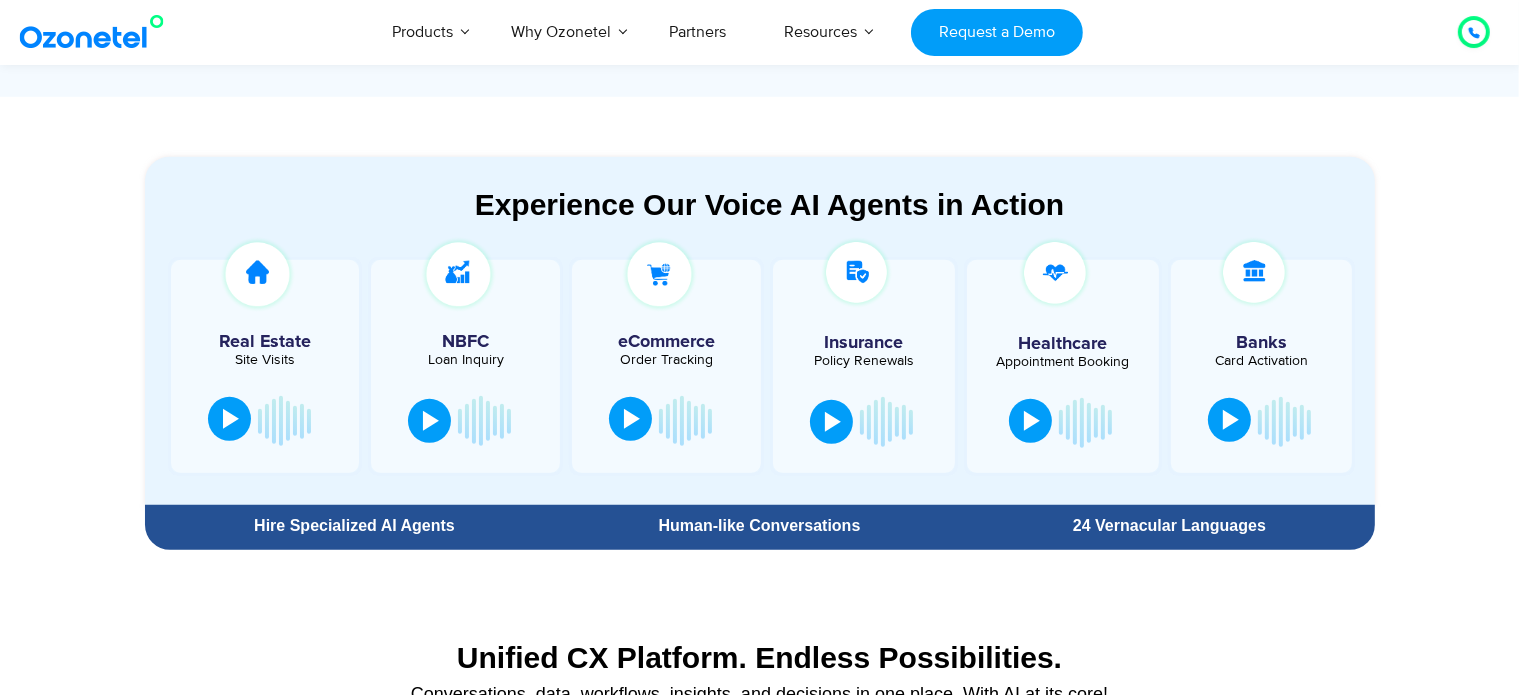 click at bounding box center (1229, 420) 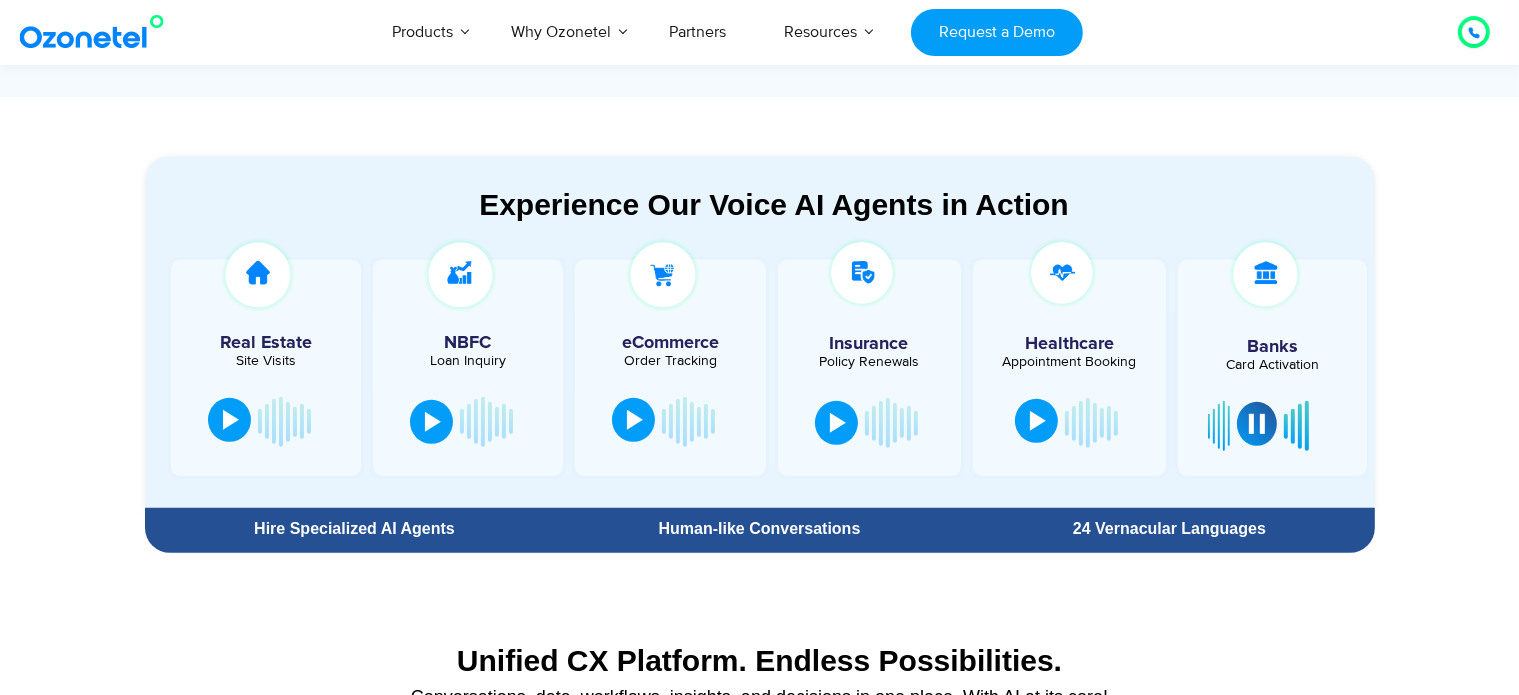 click at bounding box center (1219, 426) 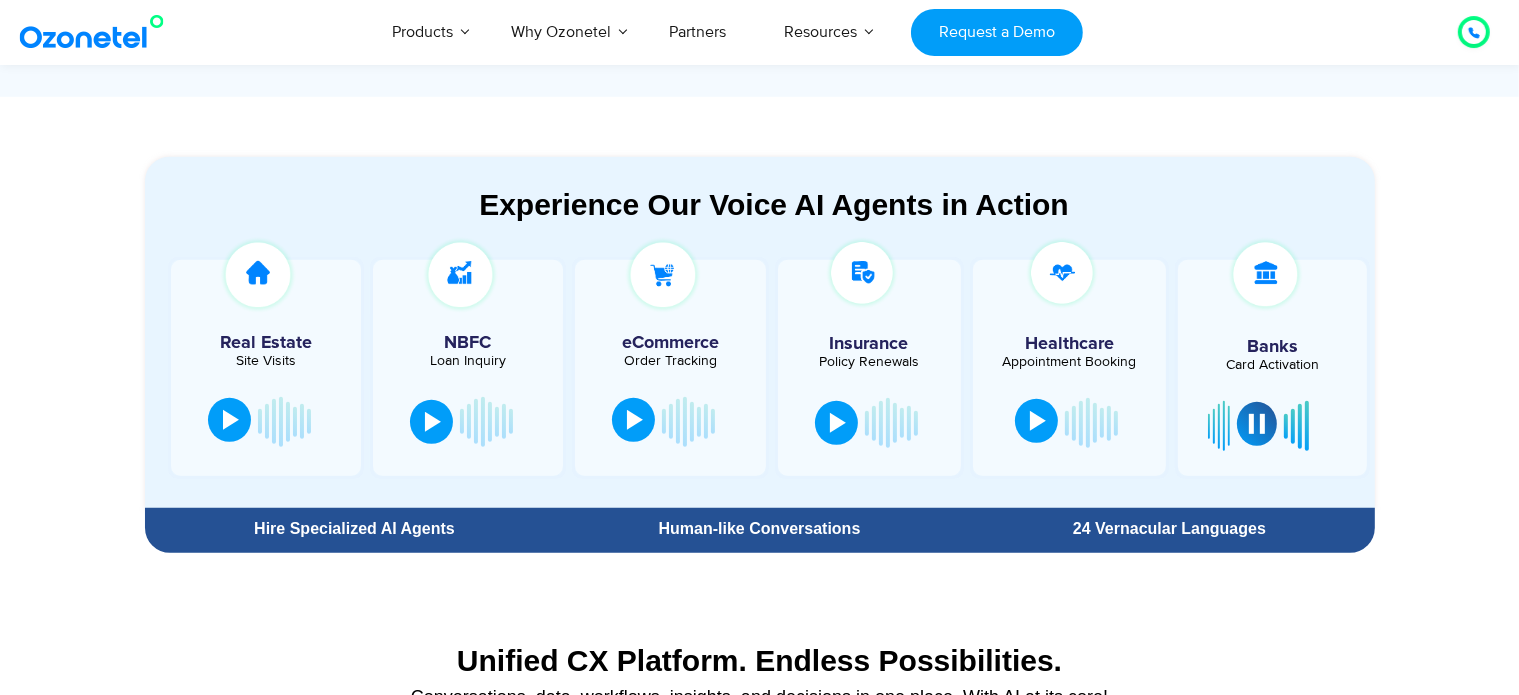 click at bounding box center (1257, 424) 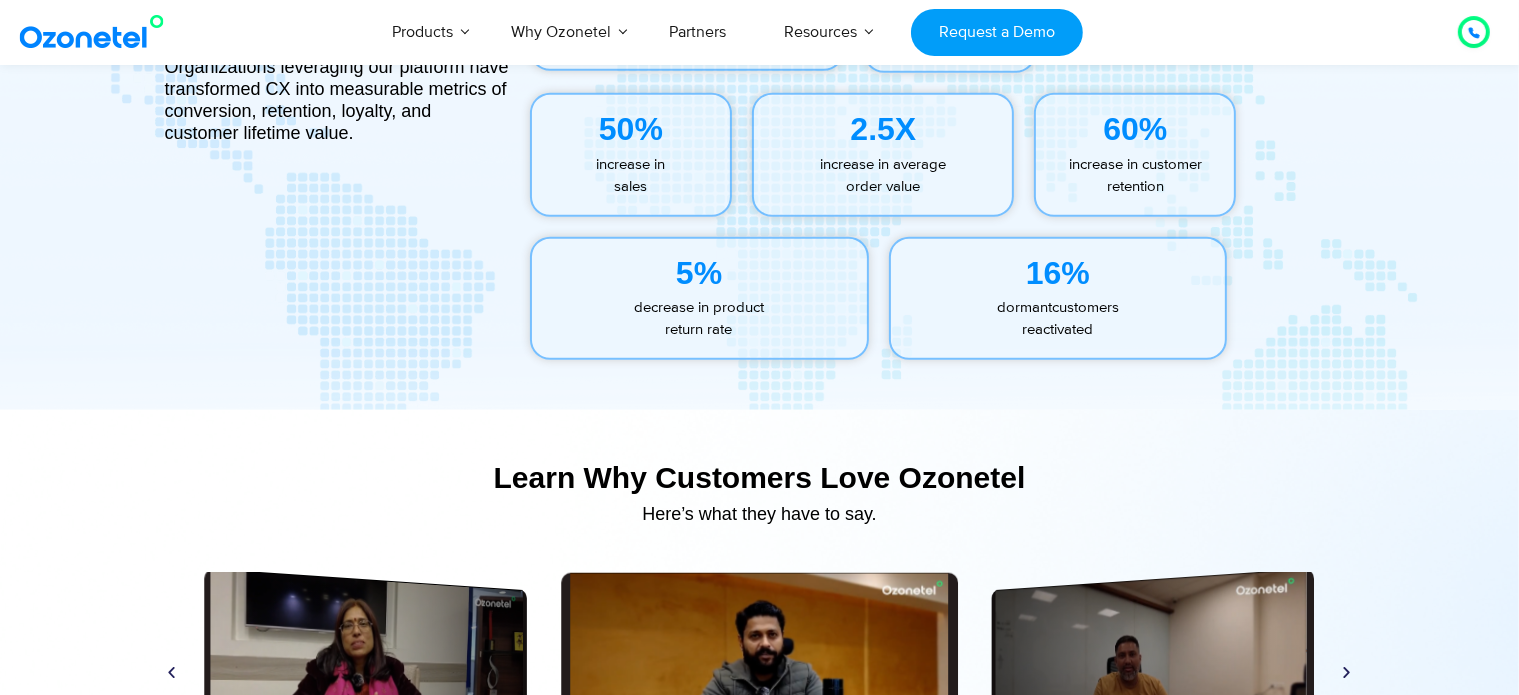 scroll, scrollTop: 9051, scrollLeft: 0, axis: vertical 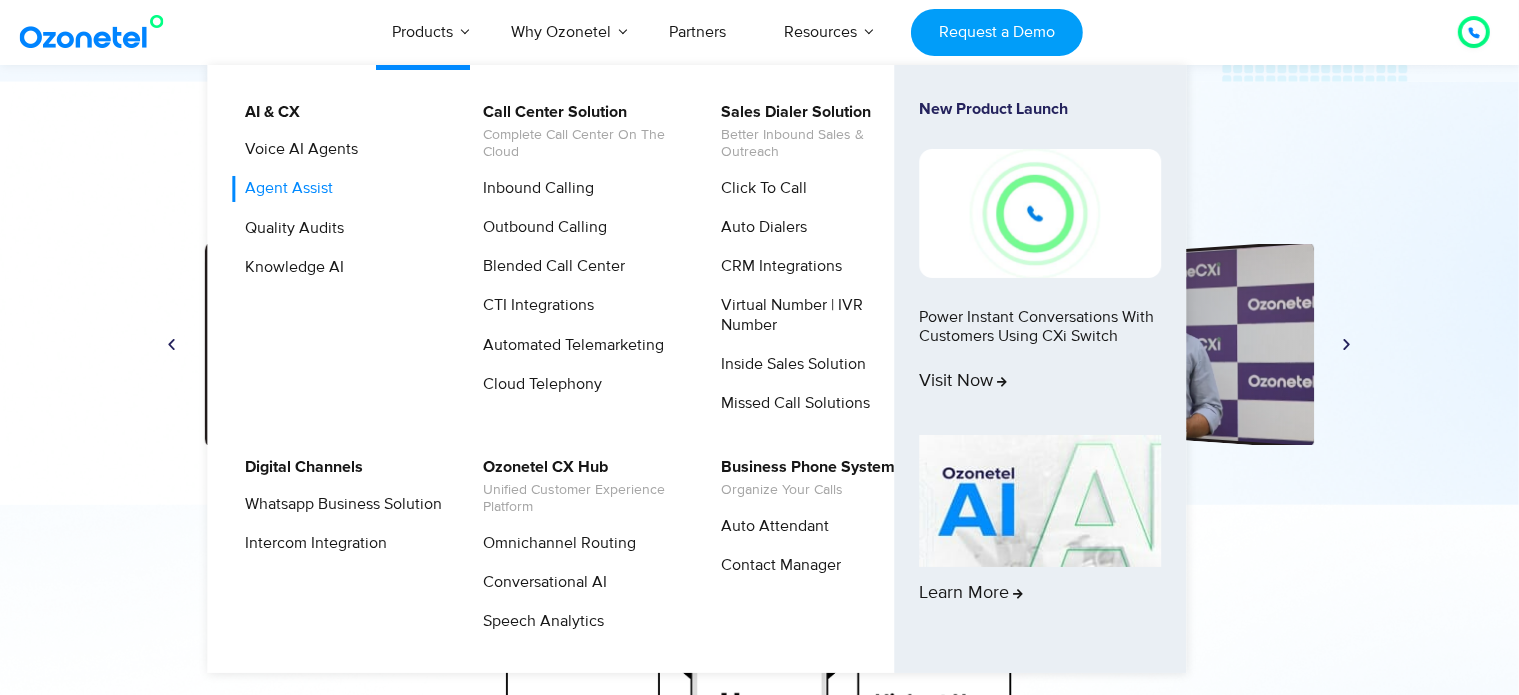 click on "Agent Assist" at bounding box center [284, 188] 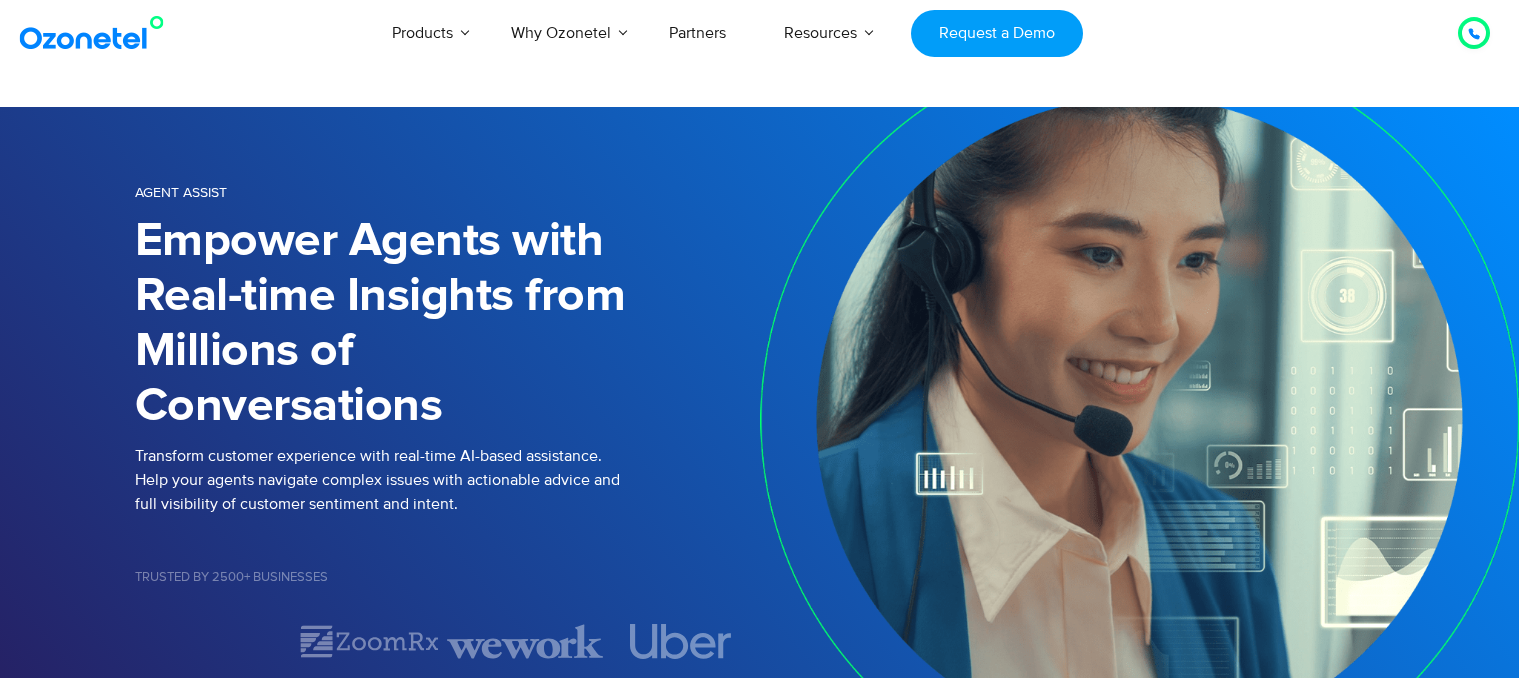 scroll, scrollTop: 0, scrollLeft: 0, axis: both 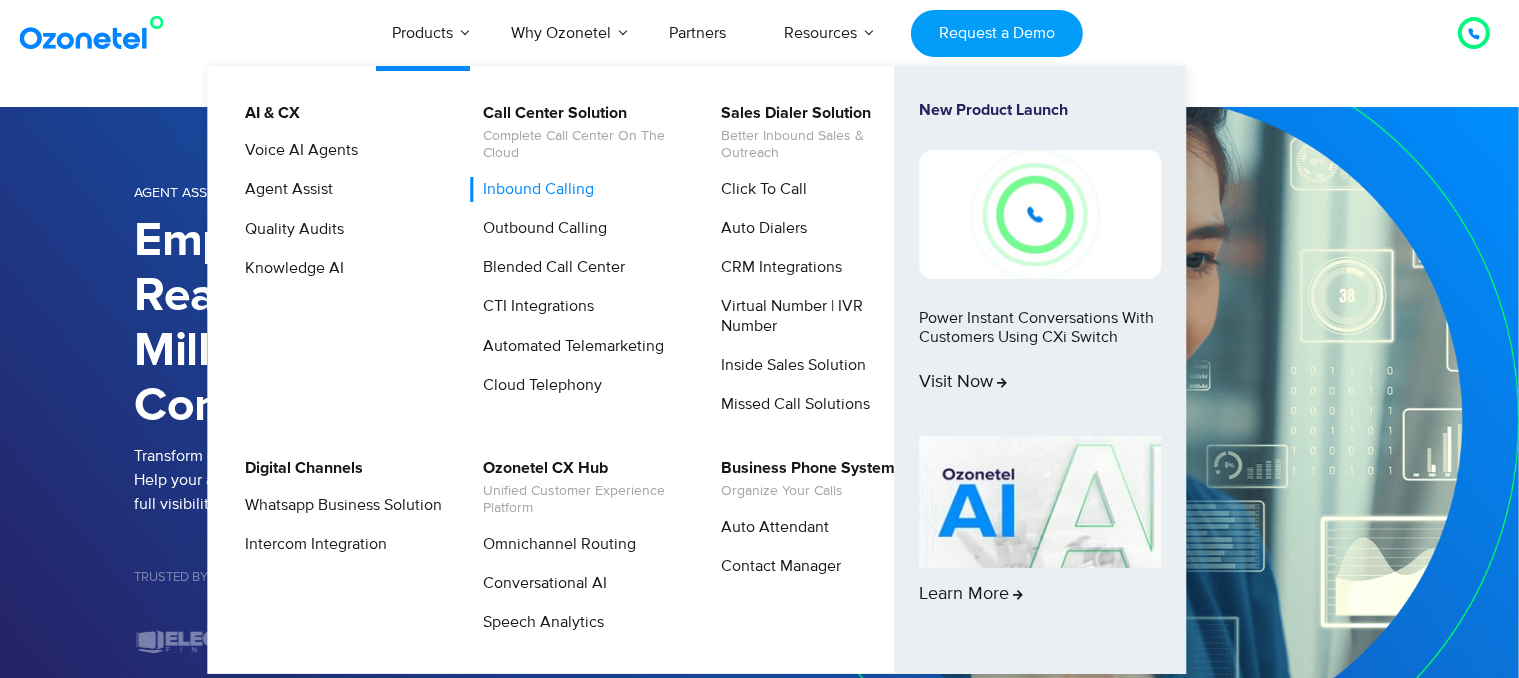 click on "Inbound Calling" at bounding box center (533, 189) 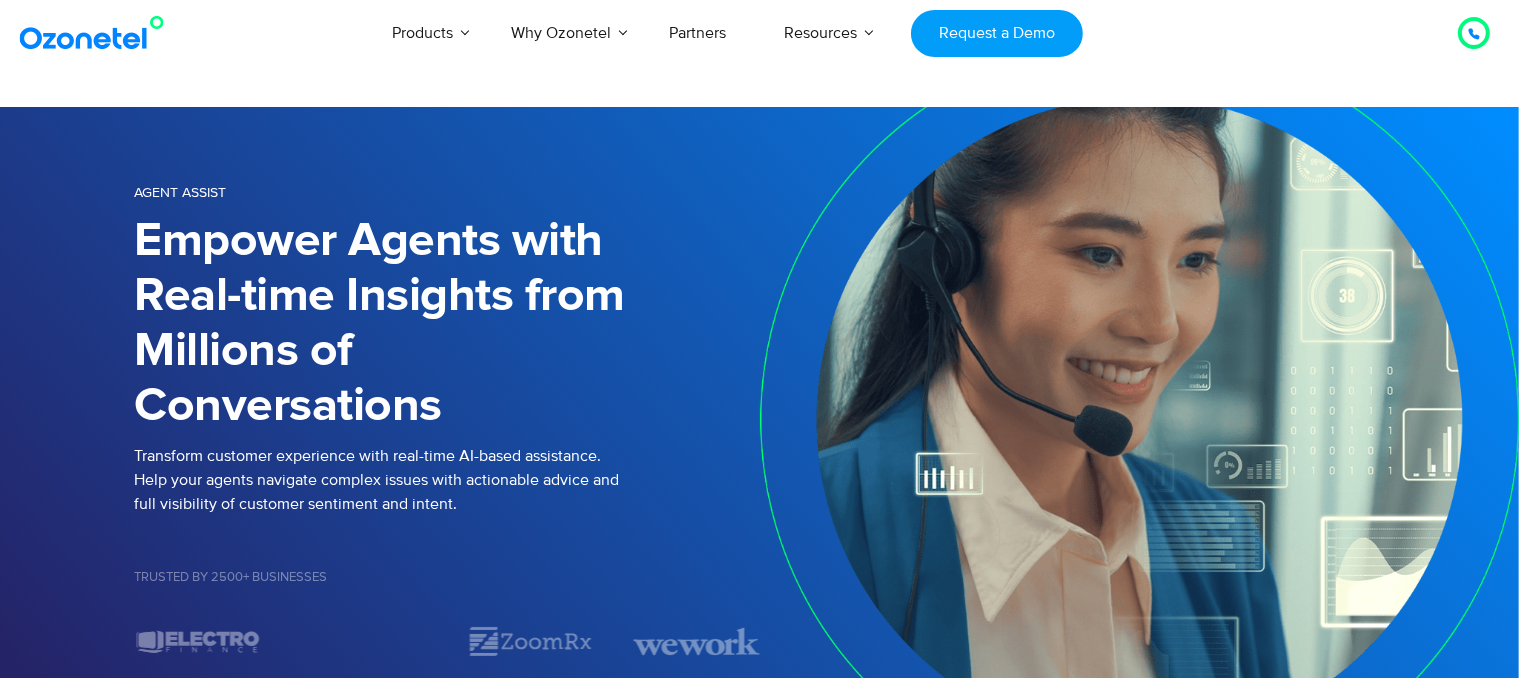 click at bounding box center (96, 33) 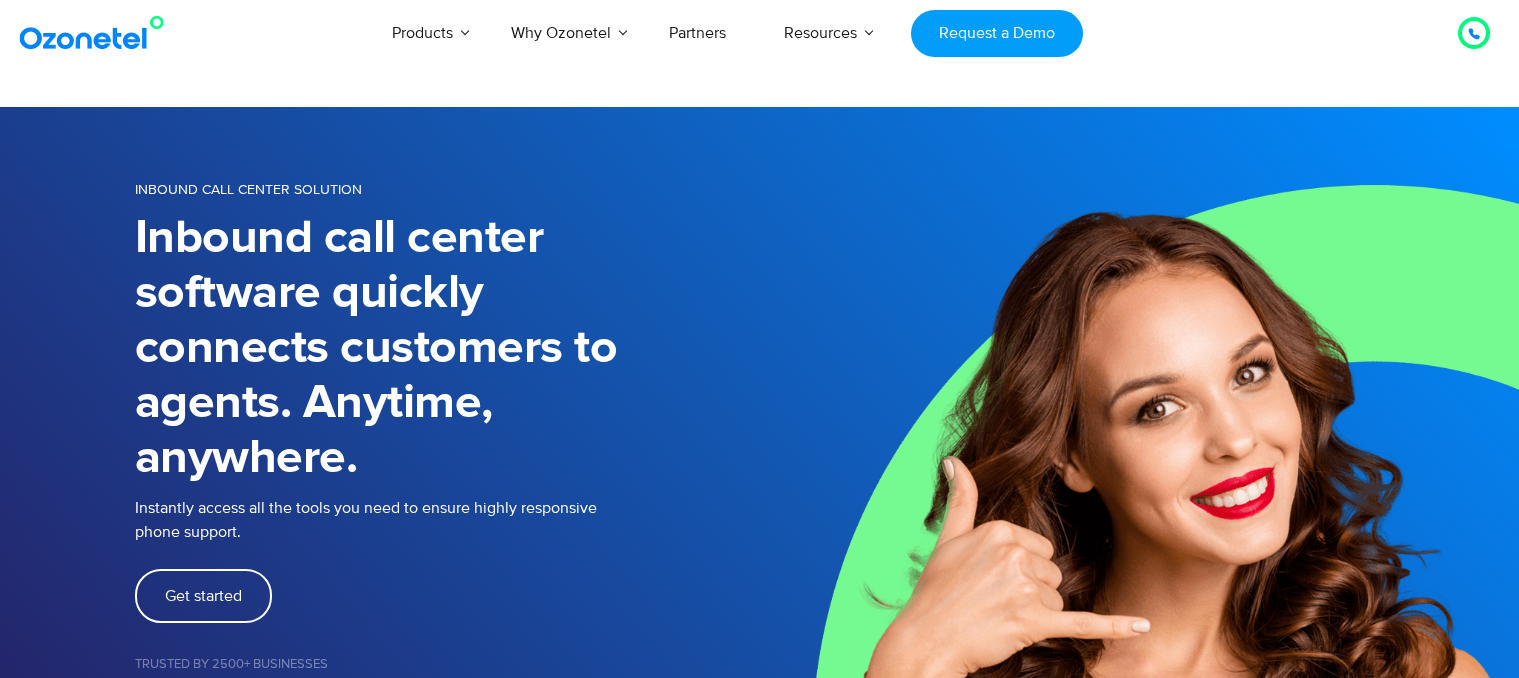 scroll, scrollTop: 0, scrollLeft: 0, axis: both 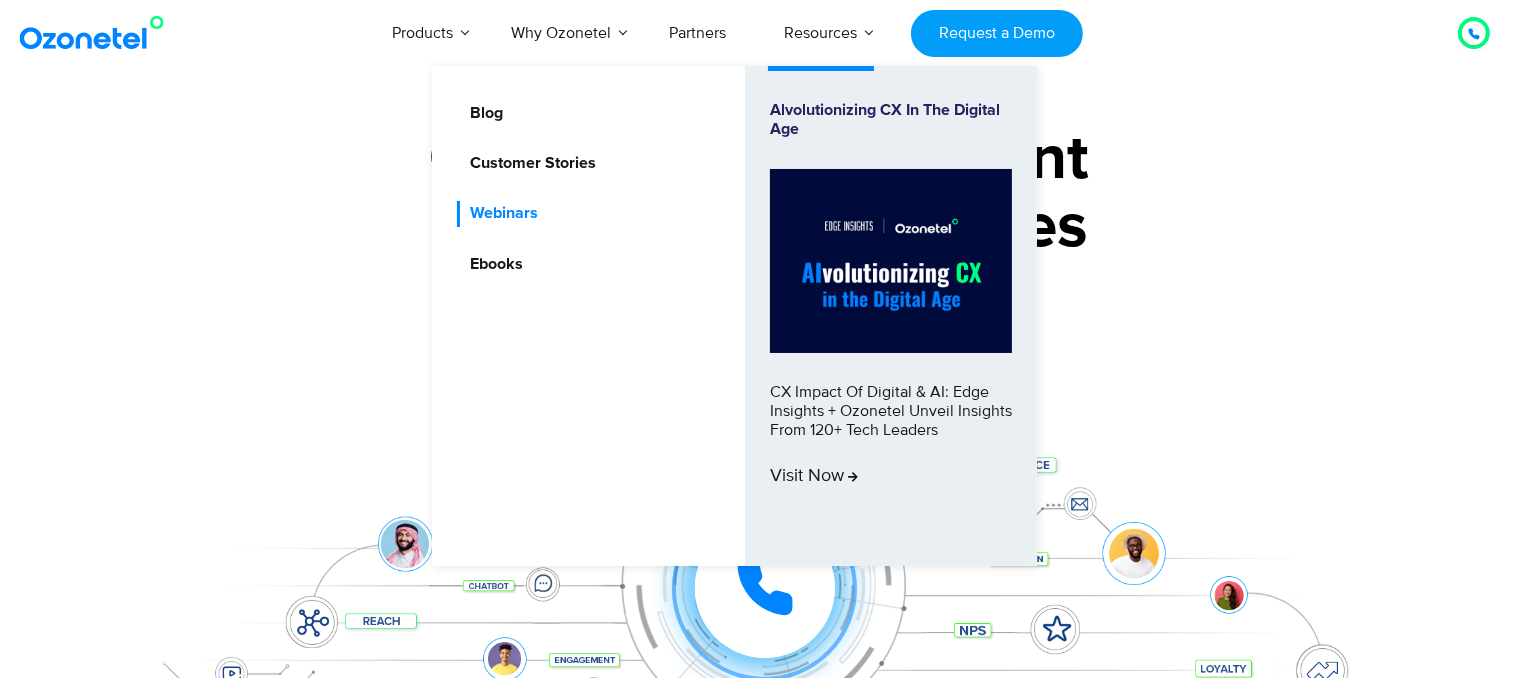 click on "Webinars" at bounding box center [499, 213] 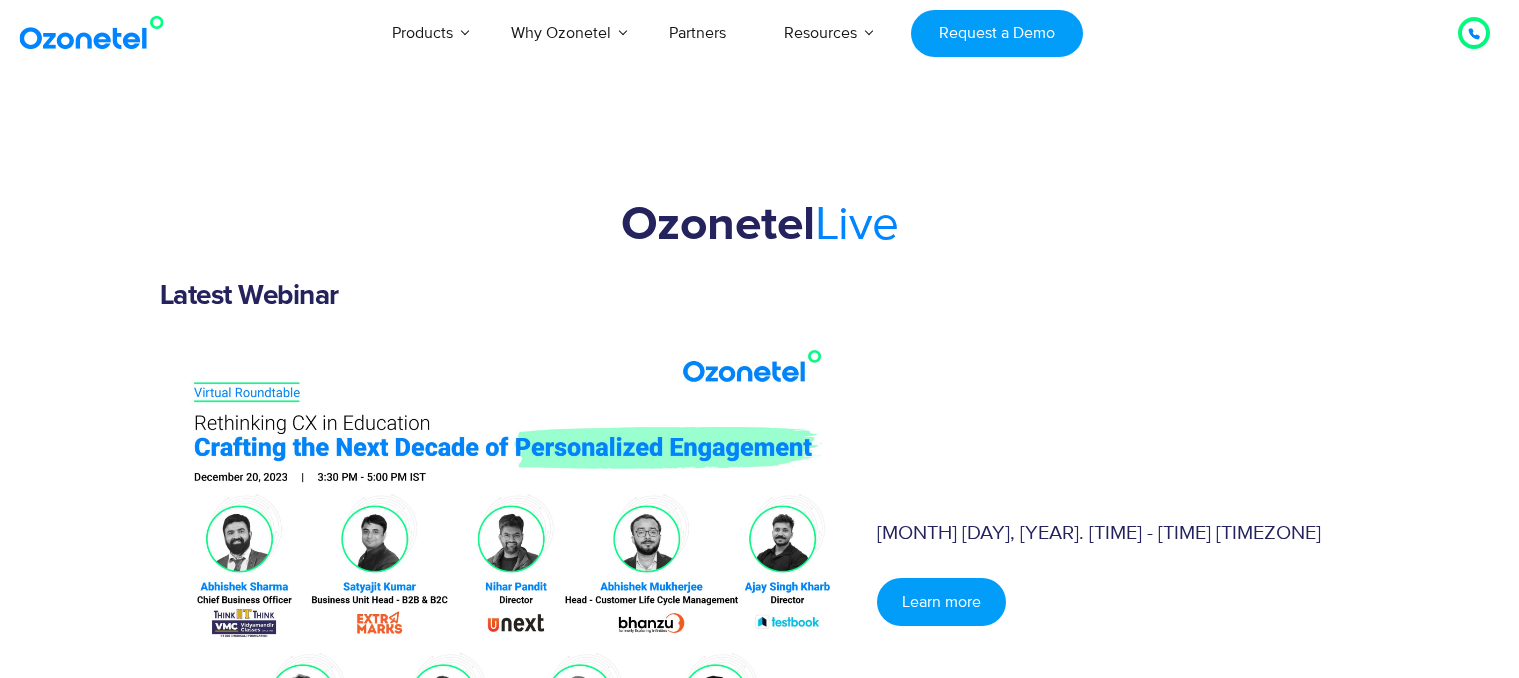 scroll, scrollTop: 0, scrollLeft: 0, axis: both 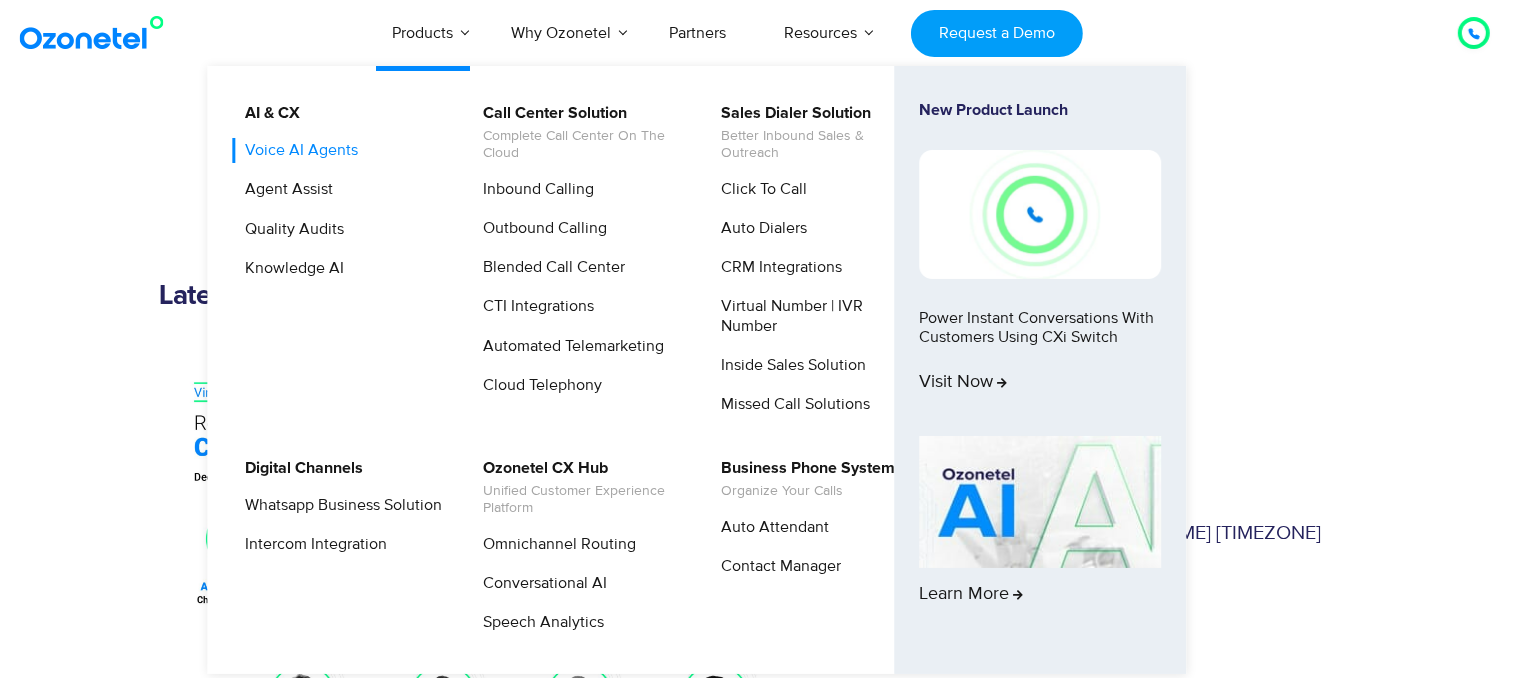 click on "Voice AI Agents" at bounding box center [296, 150] 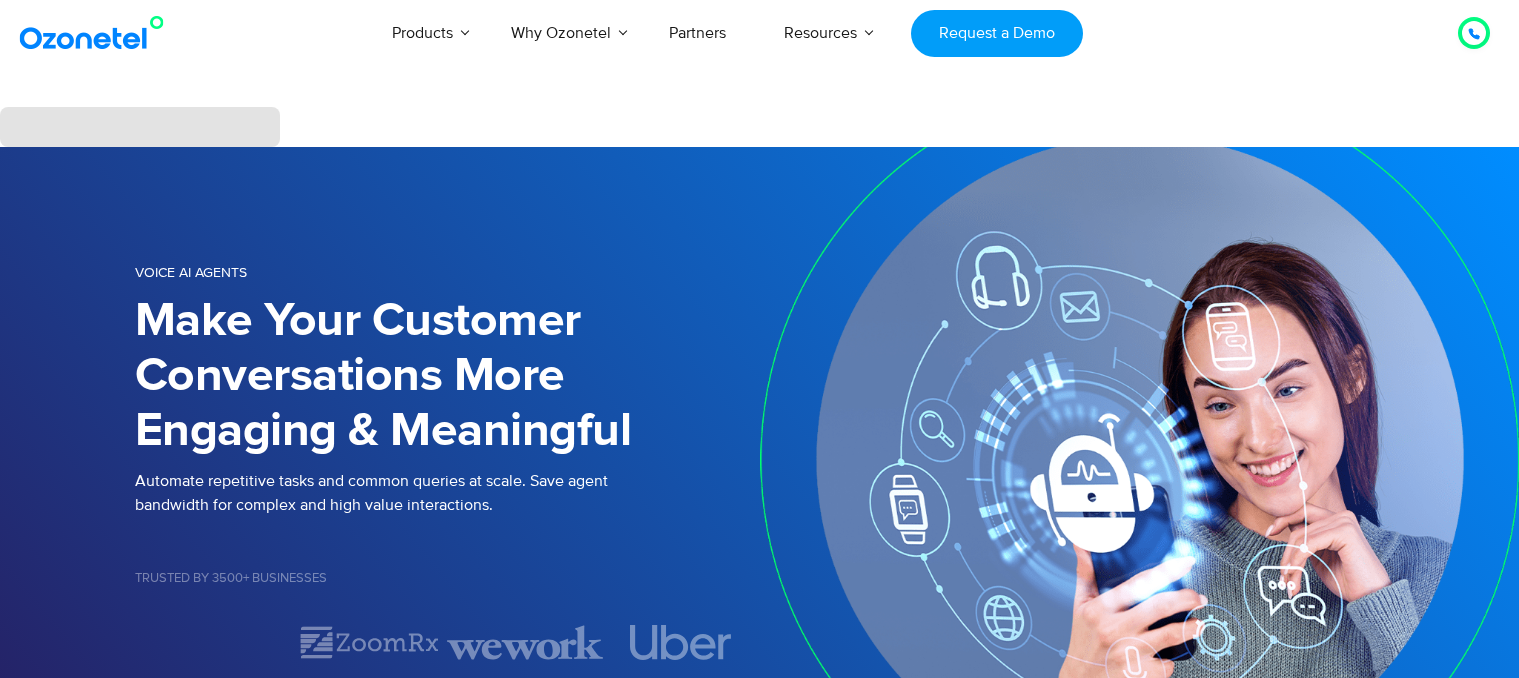 select on "**********" 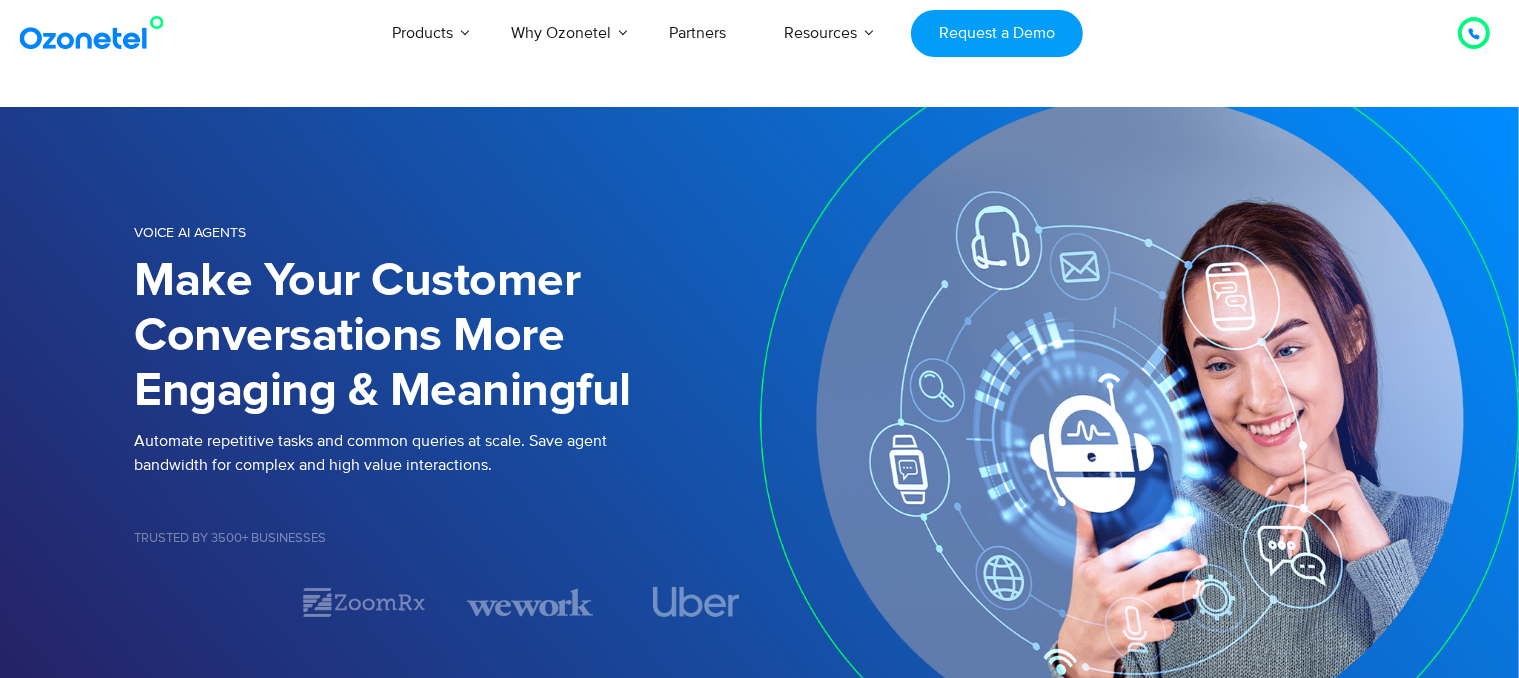 scroll, scrollTop: 0, scrollLeft: 0, axis: both 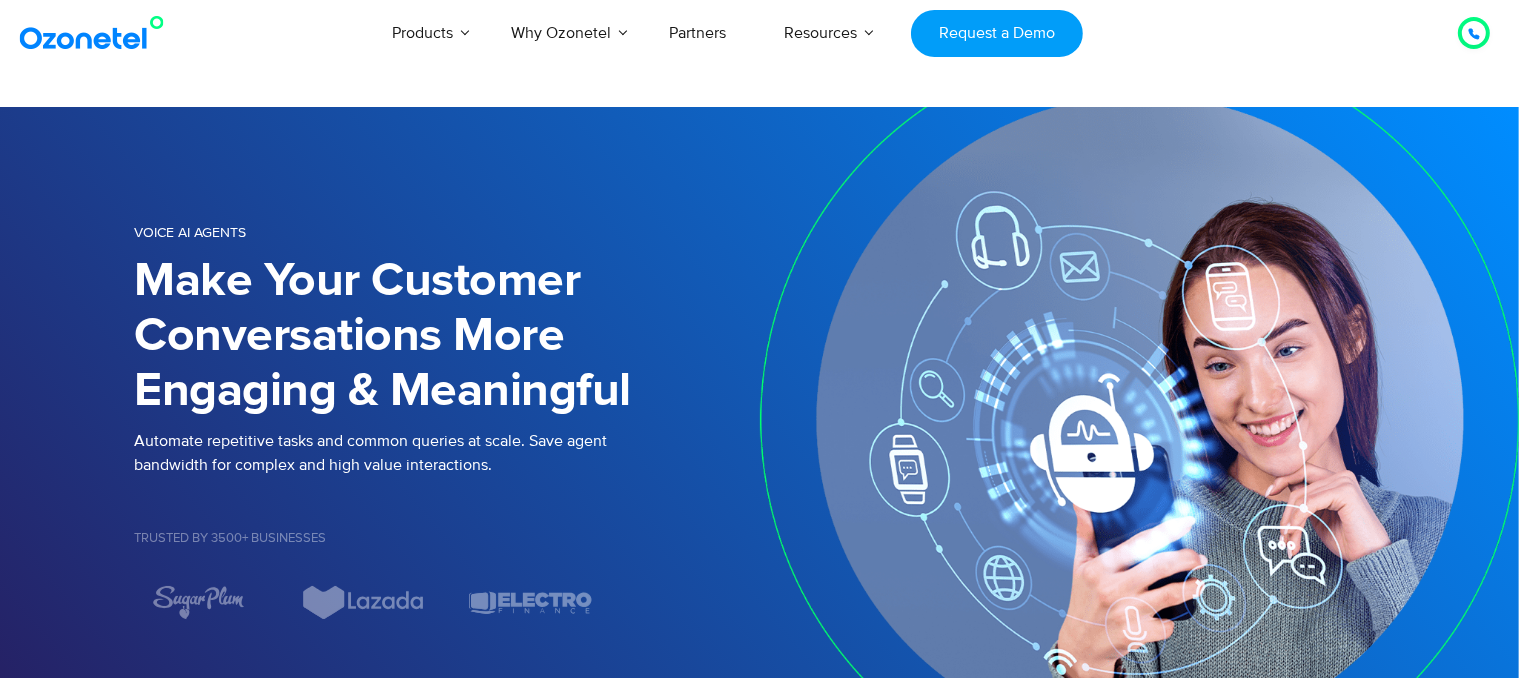 click on "Voice AI Agents
Make Your Customer Conversations More Engaging & Meaningful
Automate repetitive tasks and common queries at scale. Save agent bandwidth for complex and high value interactions.
Trusted by 3500+ Businesses" at bounding box center [759, 419] 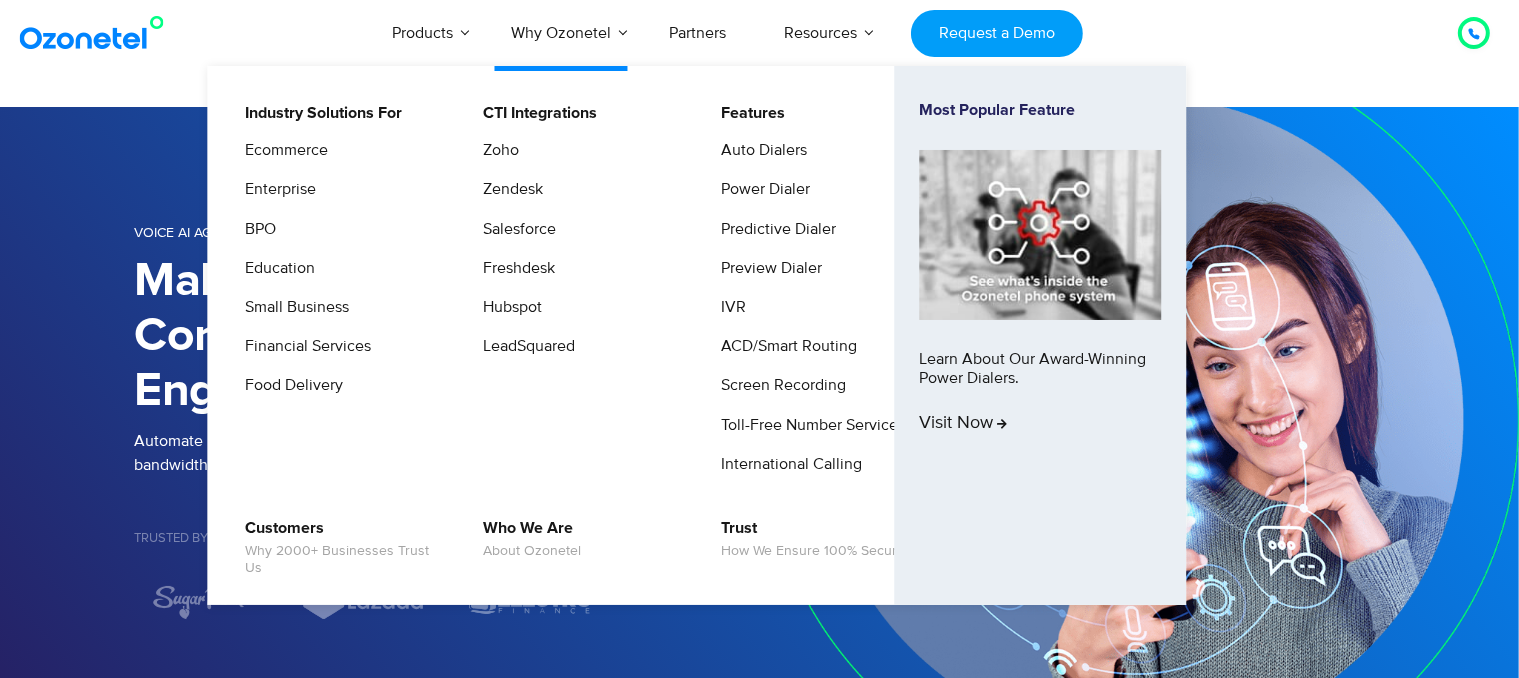 click at bounding box center [1041, 234] 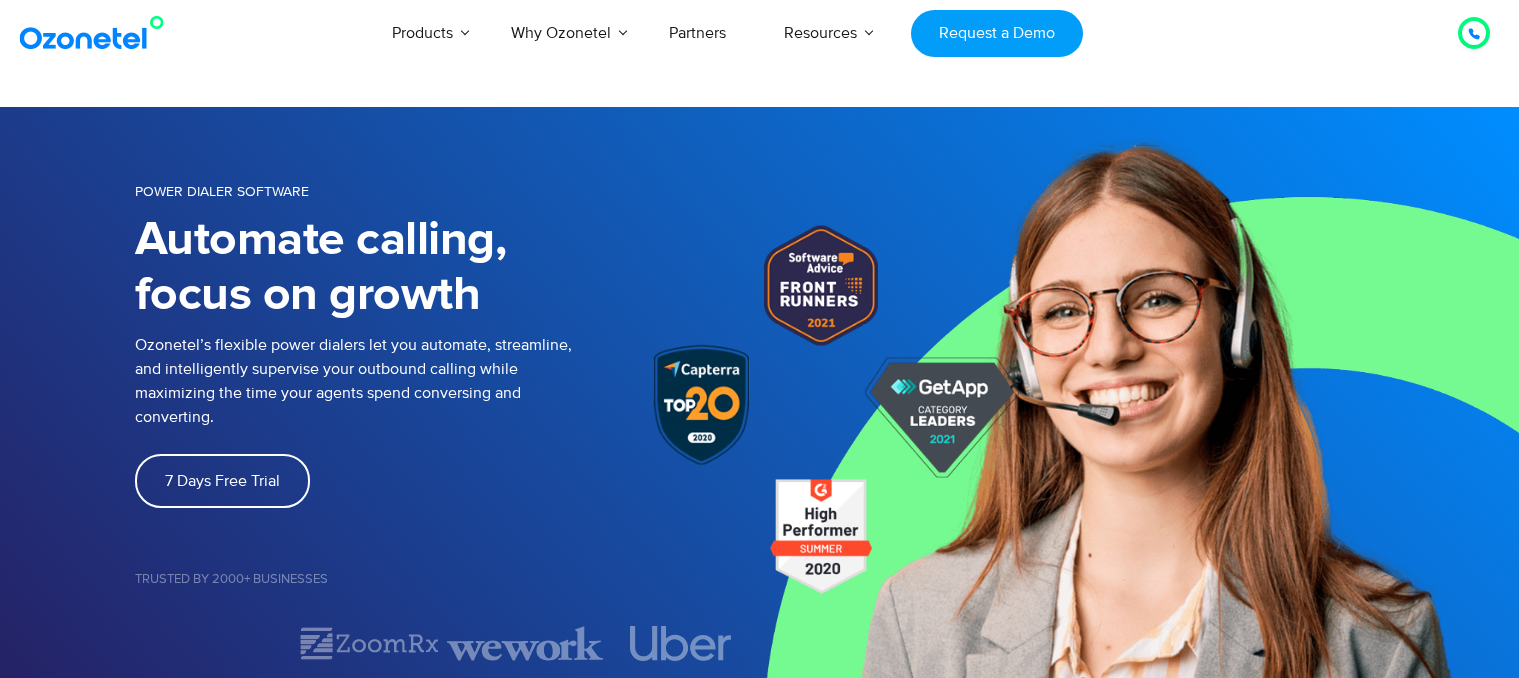scroll, scrollTop: 0, scrollLeft: 0, axis: both 